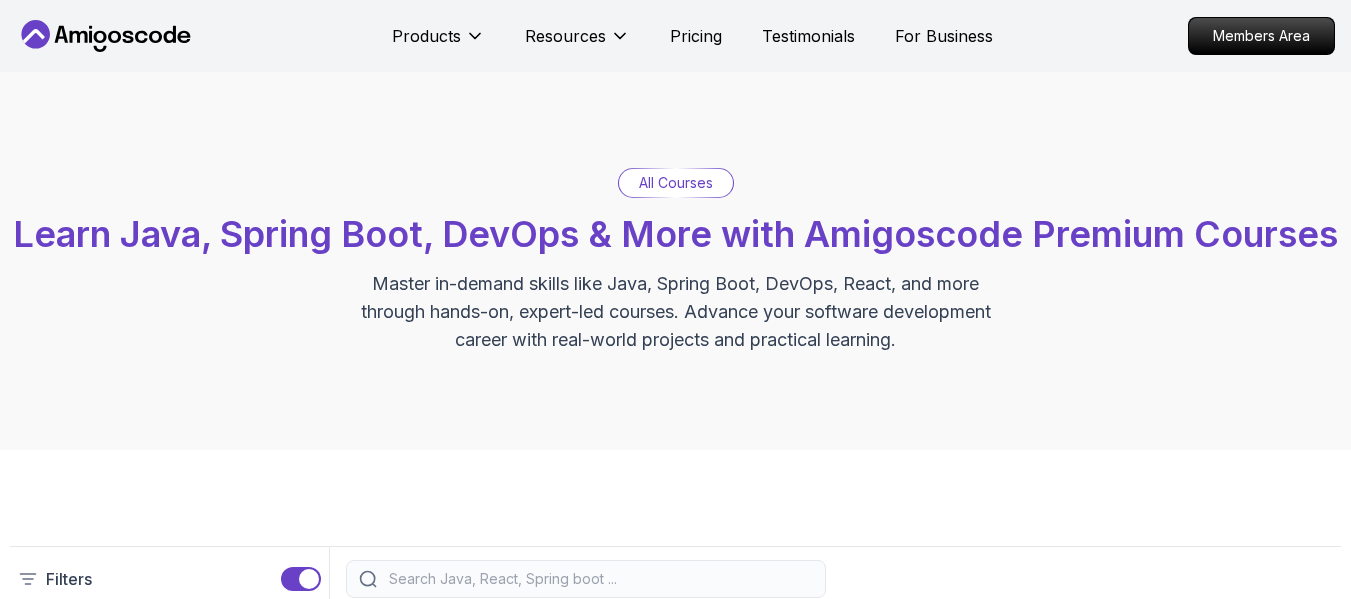 scroll, scrollTop: 0, scrollLeft: 0, axis: both 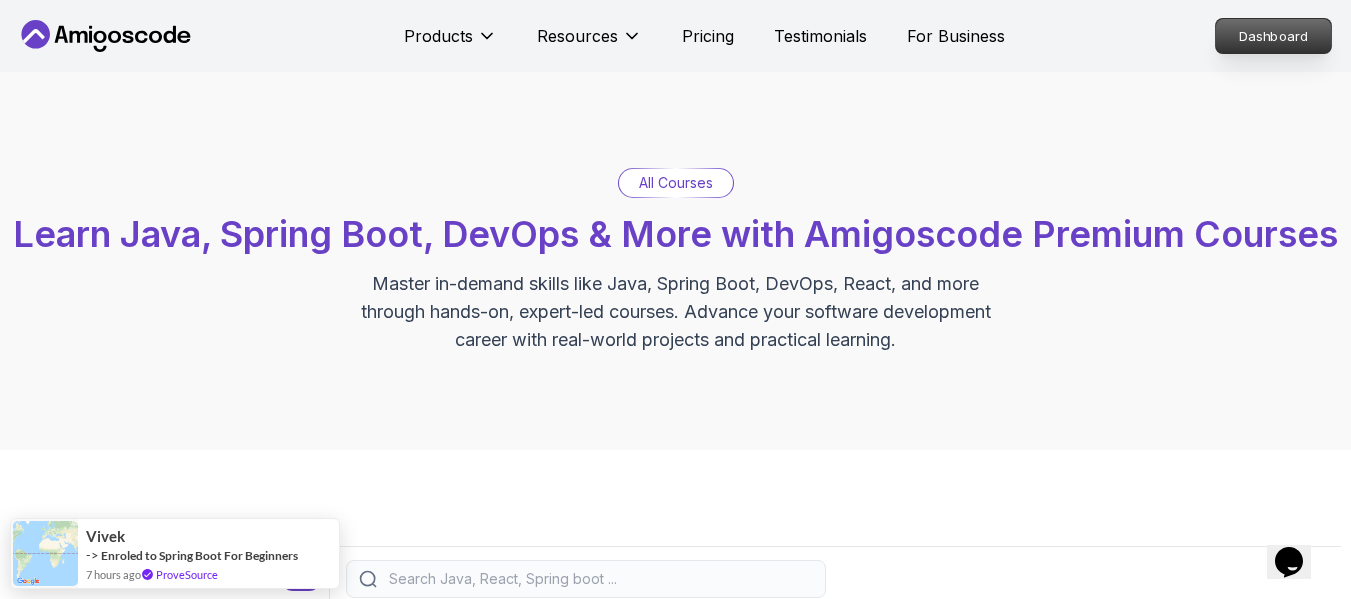 click on "Dashboard" at bounding box center (1273, 36) 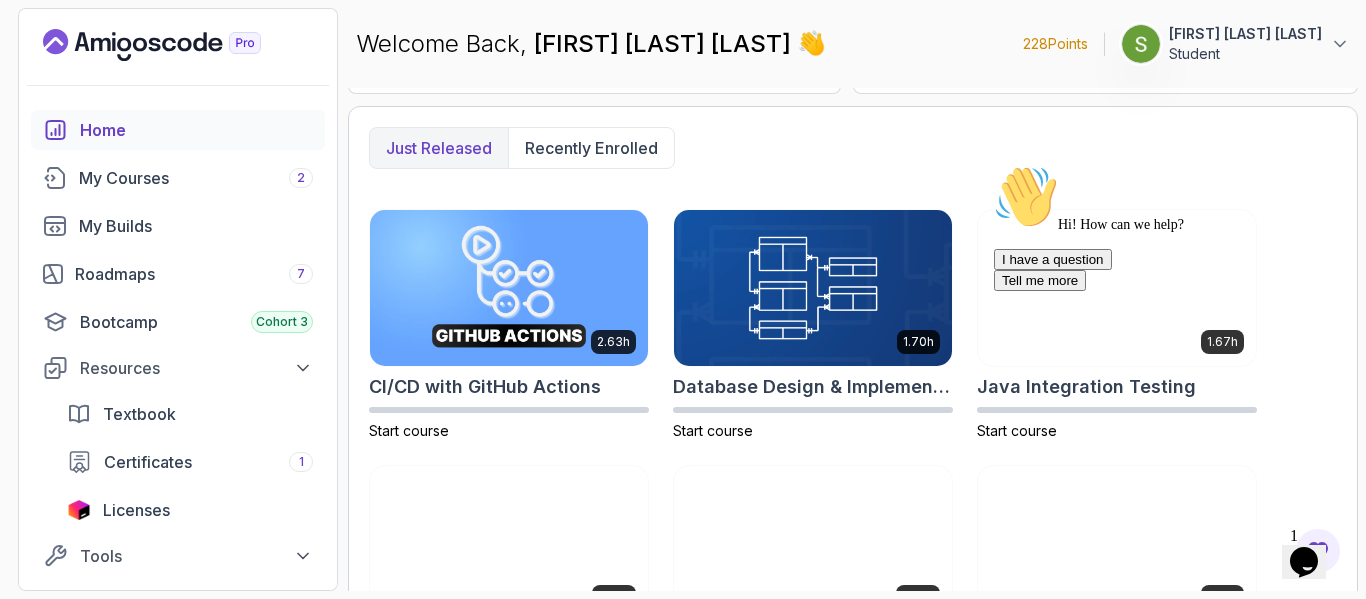scroll, scrollTop: 505, scrollLeft: 0, axis: vertical 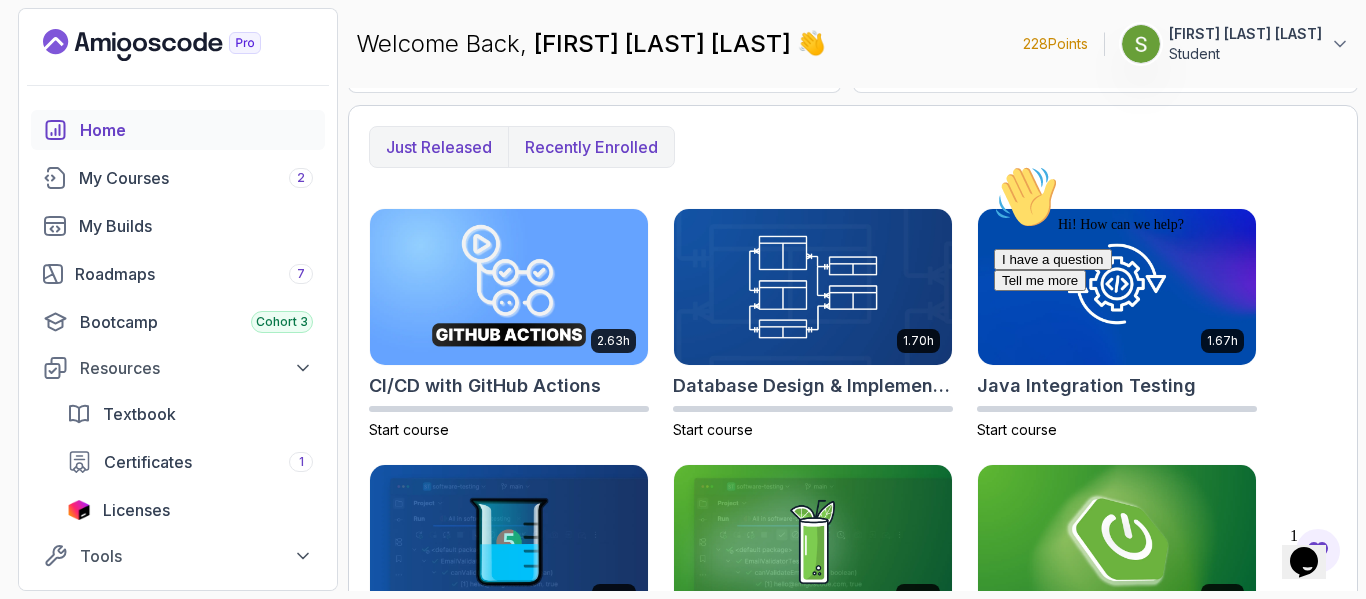 click on "Recently enrolled" at bounding box center (591, 147) 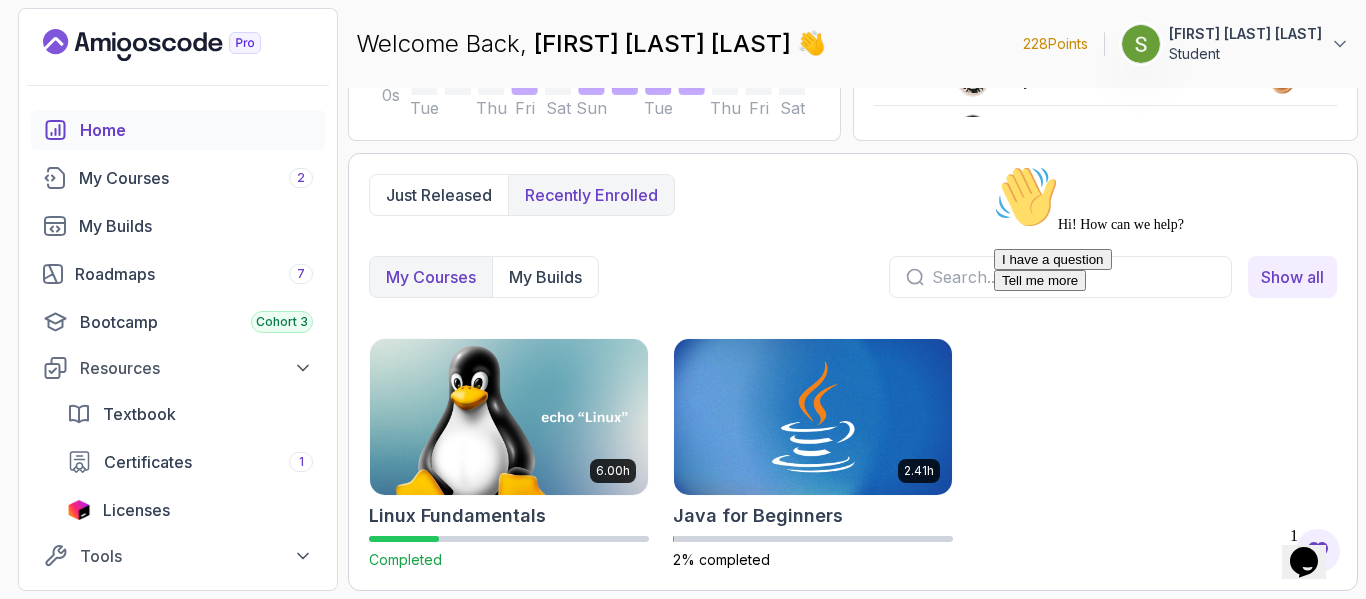 scroll, scrollTop: 457, scrollLeft: 0, axis: vertical 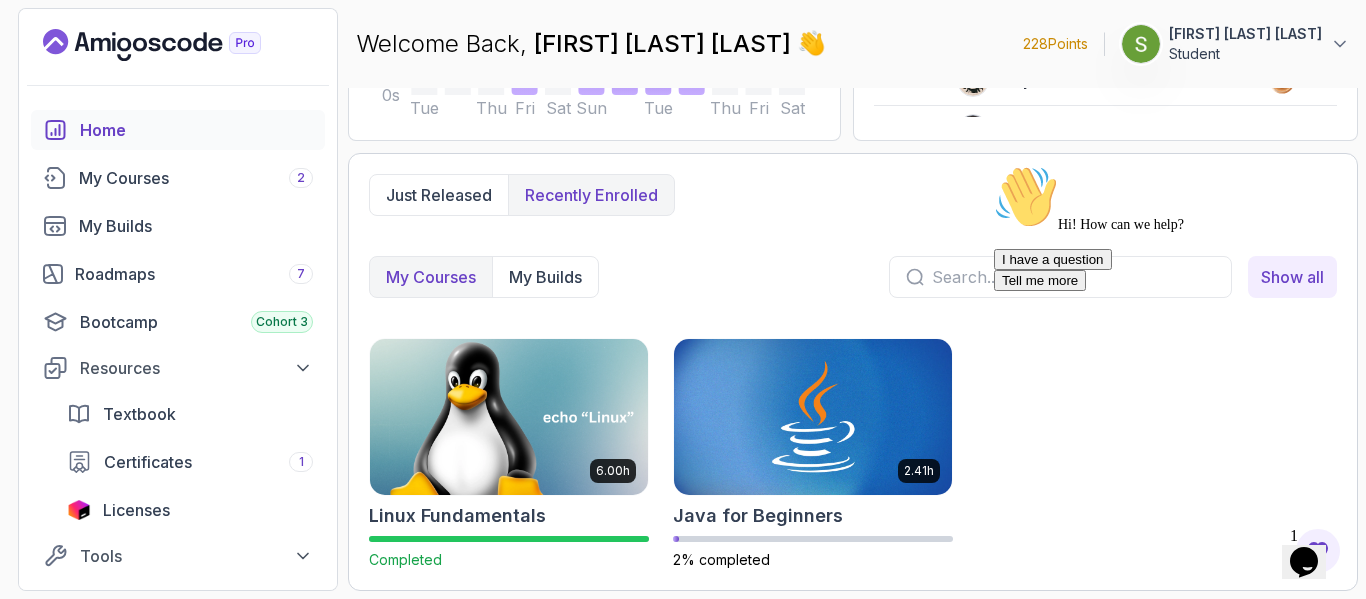 click at bounding box center [509, 416] 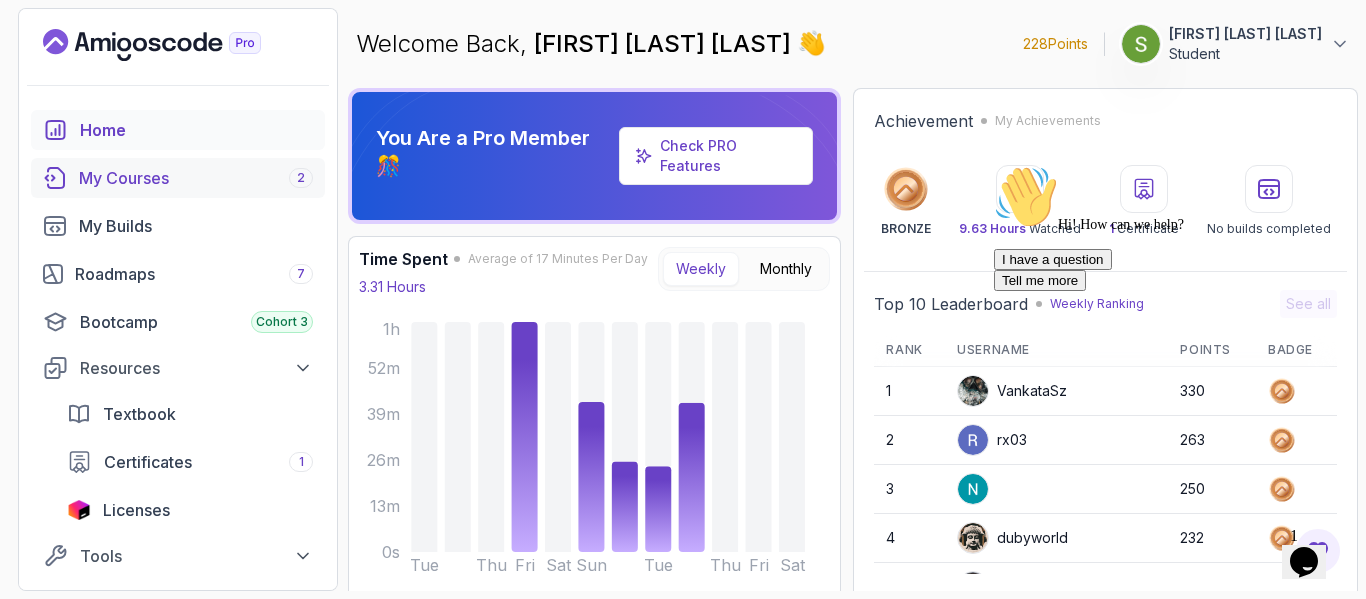 click on "My Courses 2" at bounding box center (196, 178) 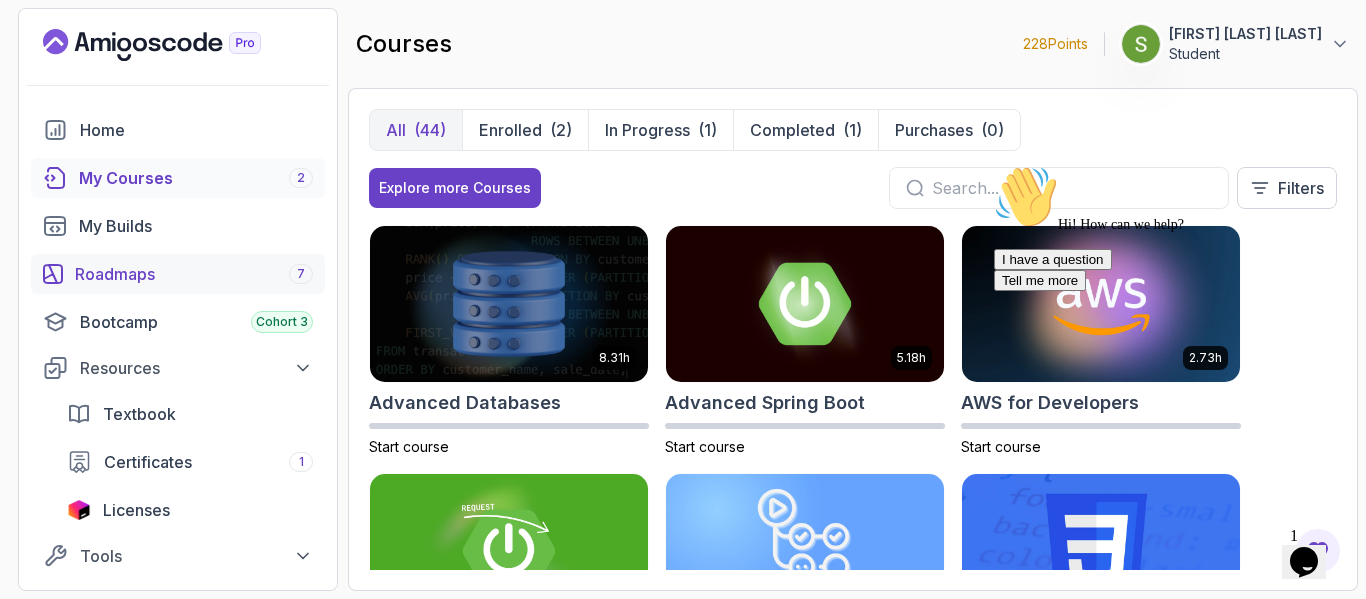 click on "Roadmaps 7" at bounding box center (194, 274) 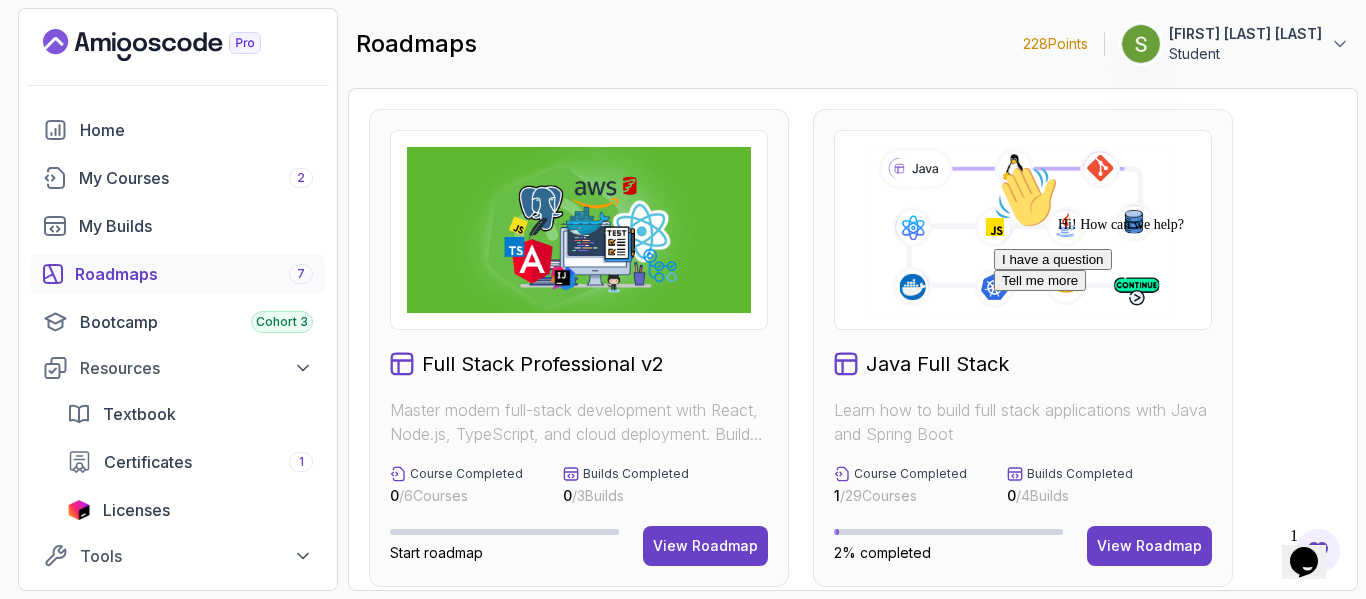 click on "Hi! How can we help? I have a question Tell me more" at bounding box center [1174, 228] 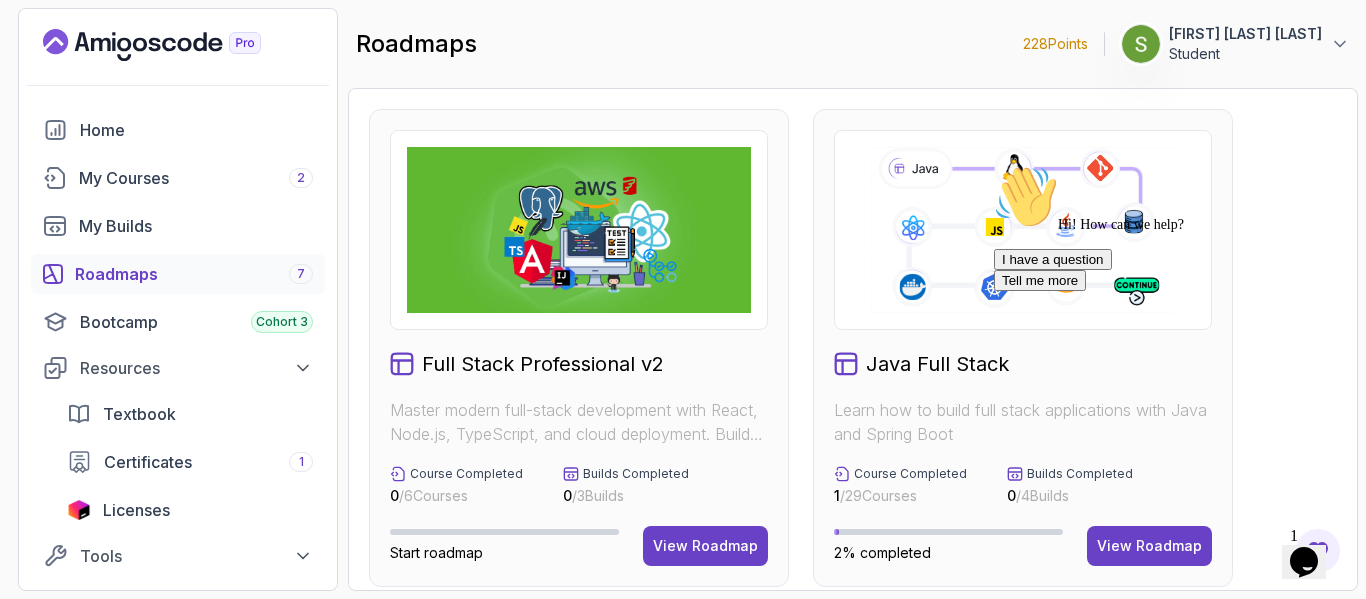 click at bounding box center (1174, 165) 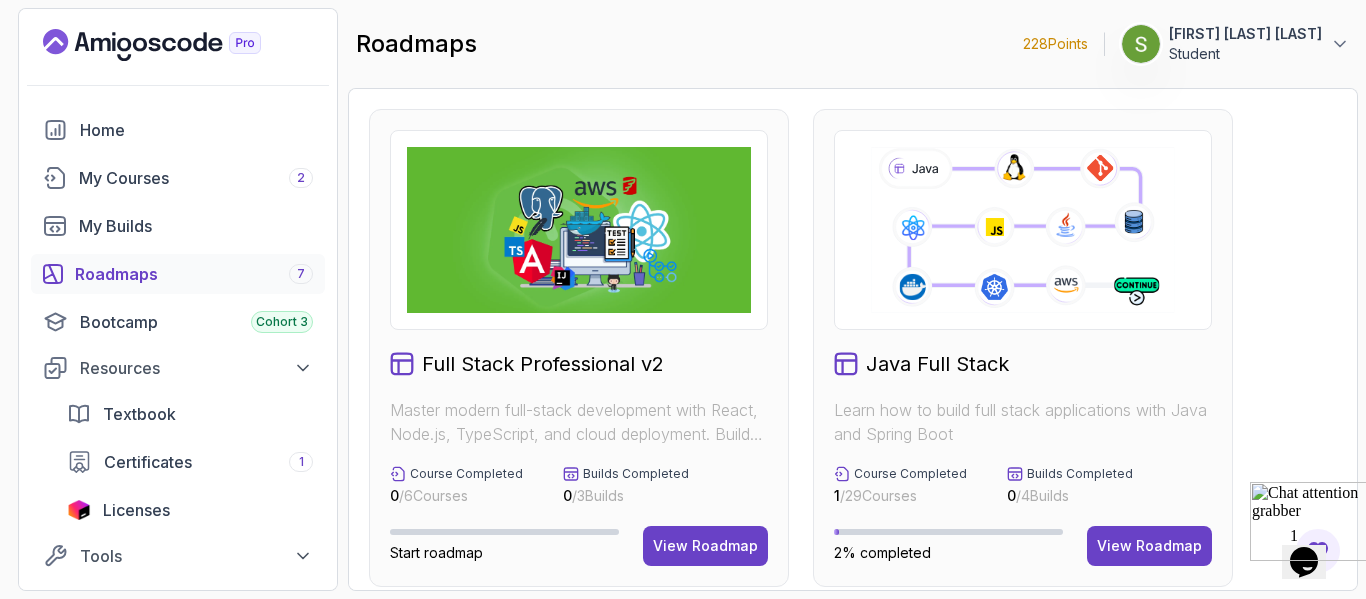 click on "Java Full Stack" at bounding box center [937, 364] 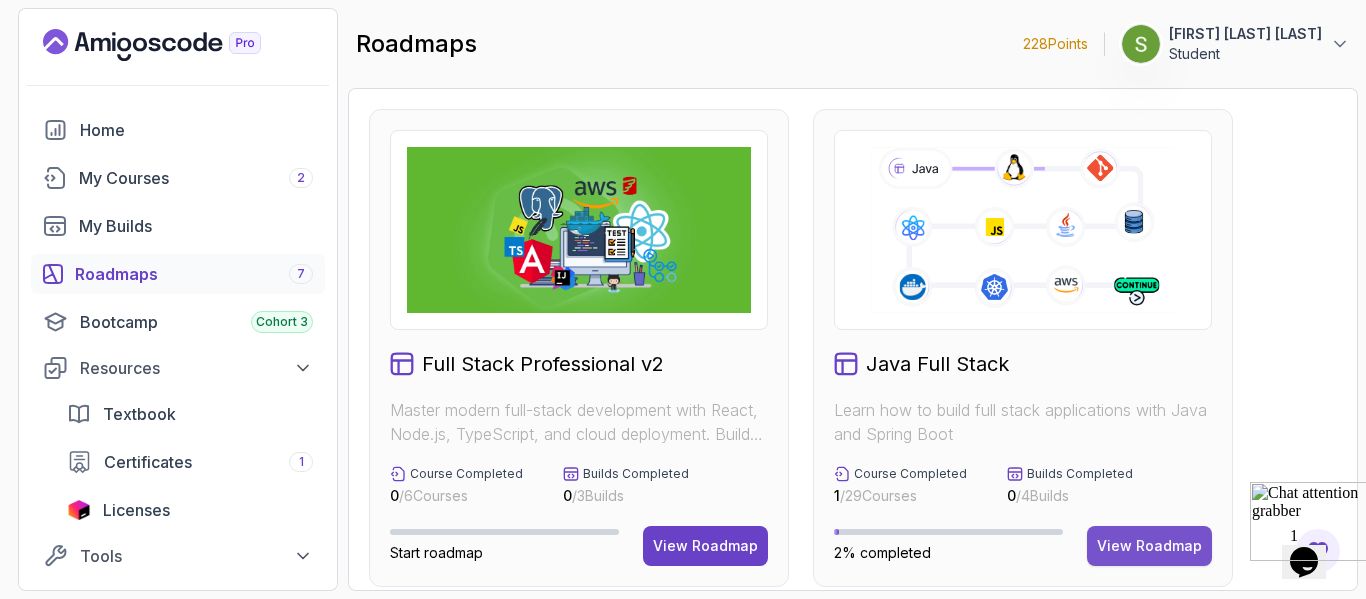 click on "View Roadmap" at bounding box center [1149, 546] 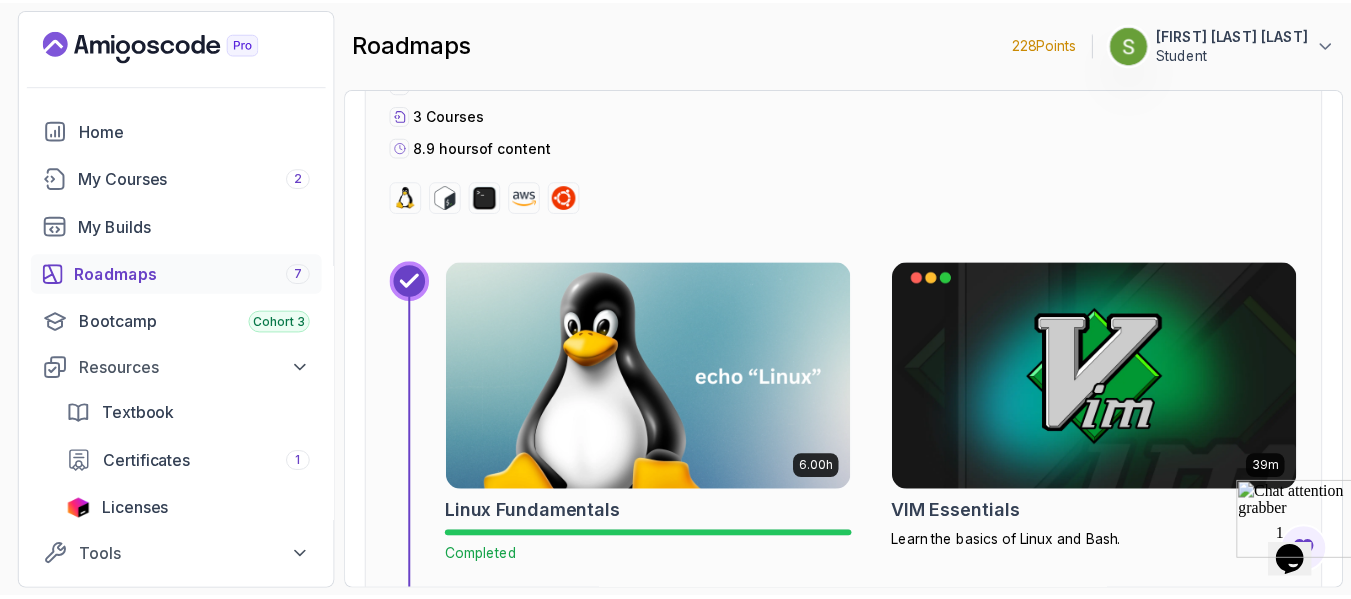 scroll, scrollTop: 796, scrollLeft: 0, axis: vertical 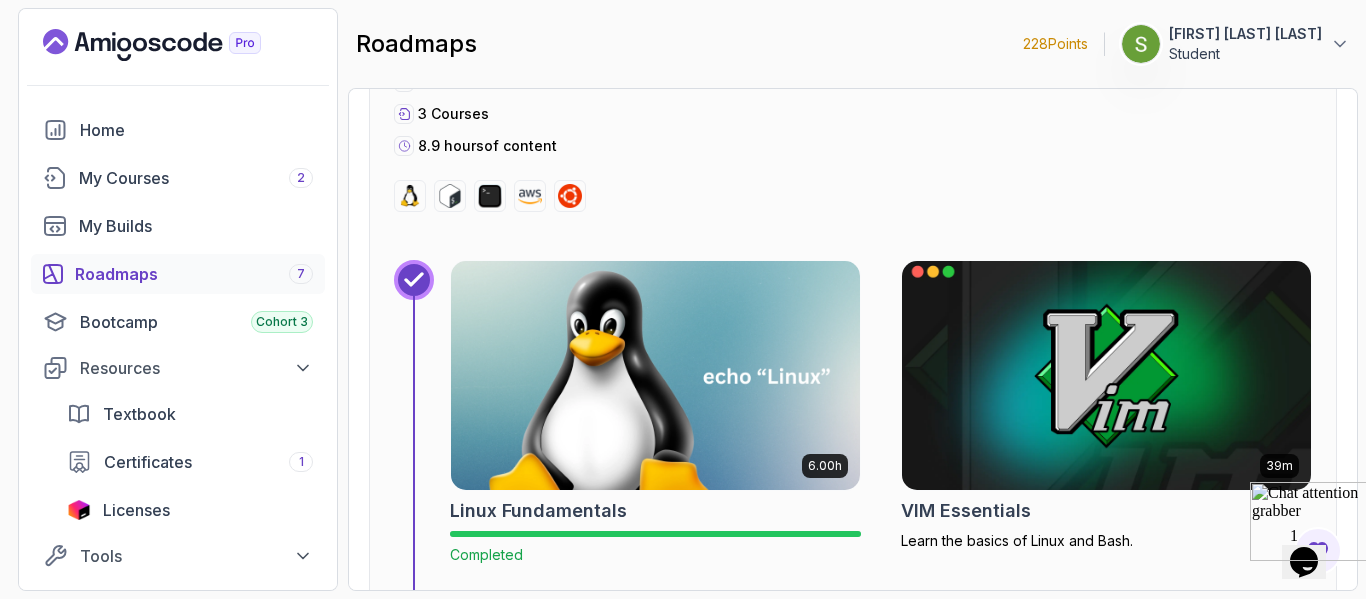 click at bounding box center [1106, 375] 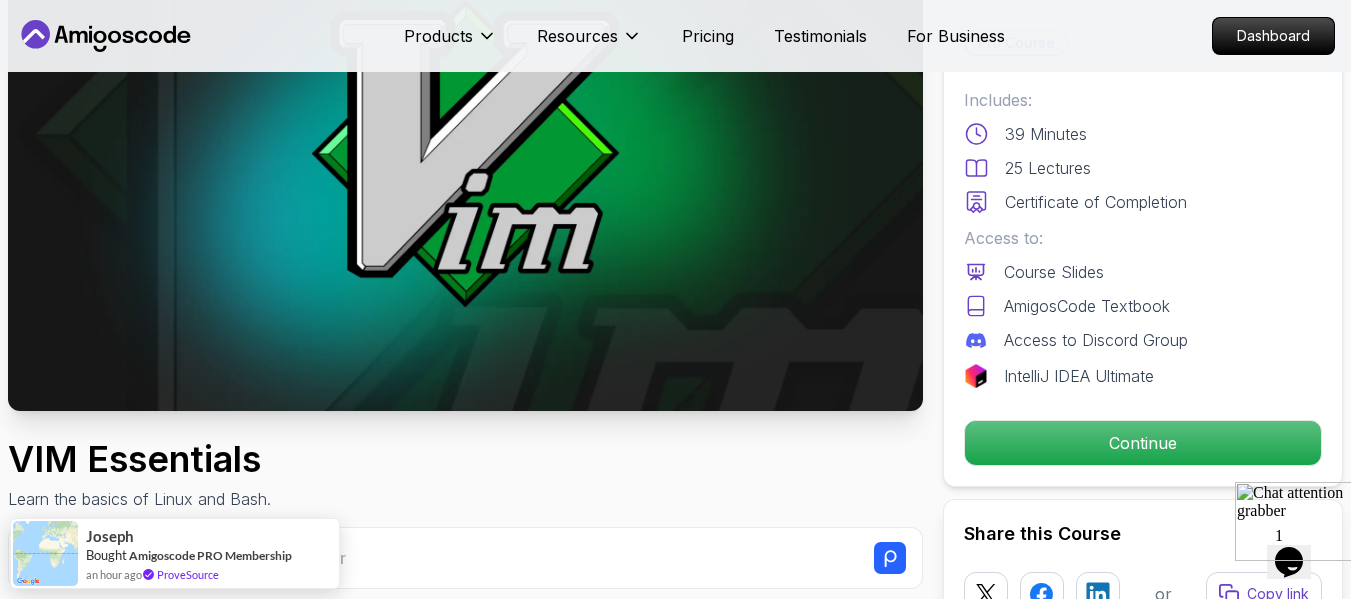 scroll, scrollTop: 225, scrollLeft: 0, axis: vertical 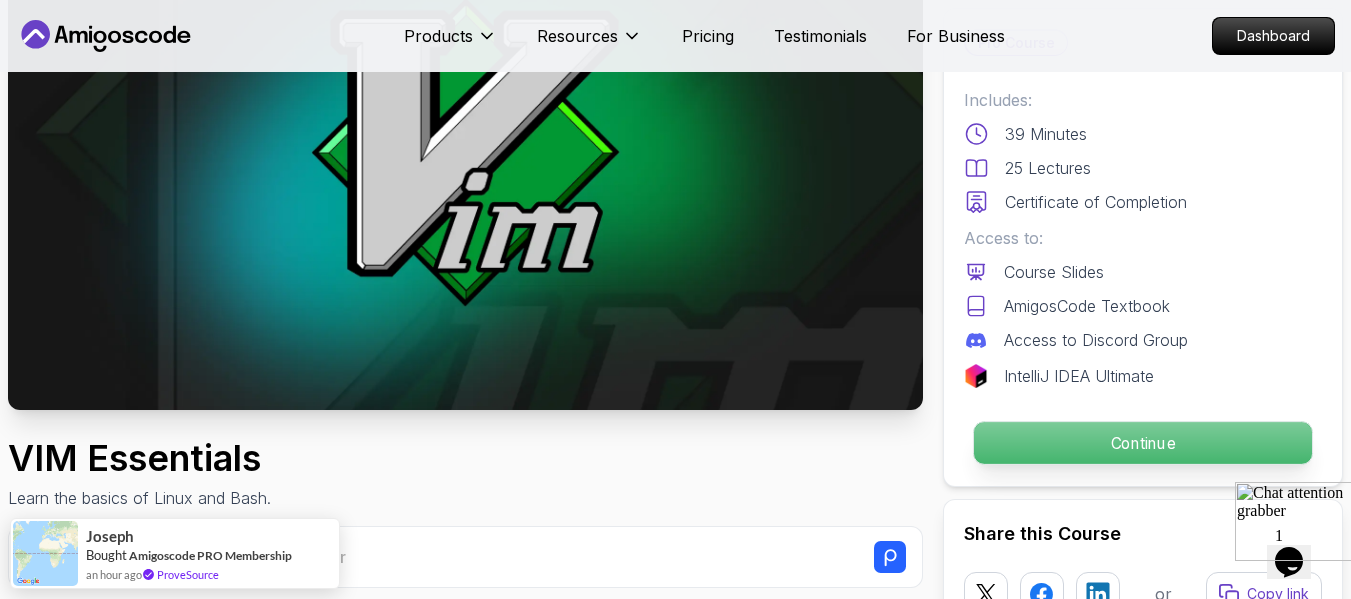click on "Continue" at bounding box center (1143, 443) 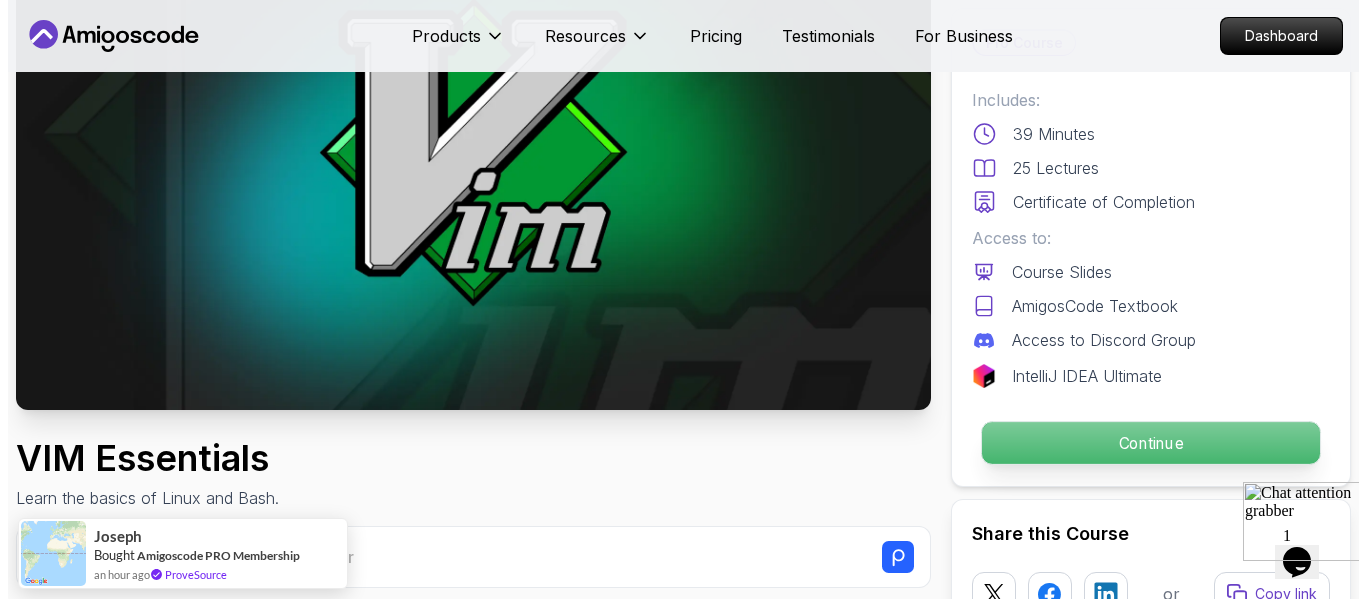 scroll, scrollTop: 0, scrollLeft: 0, axis: both 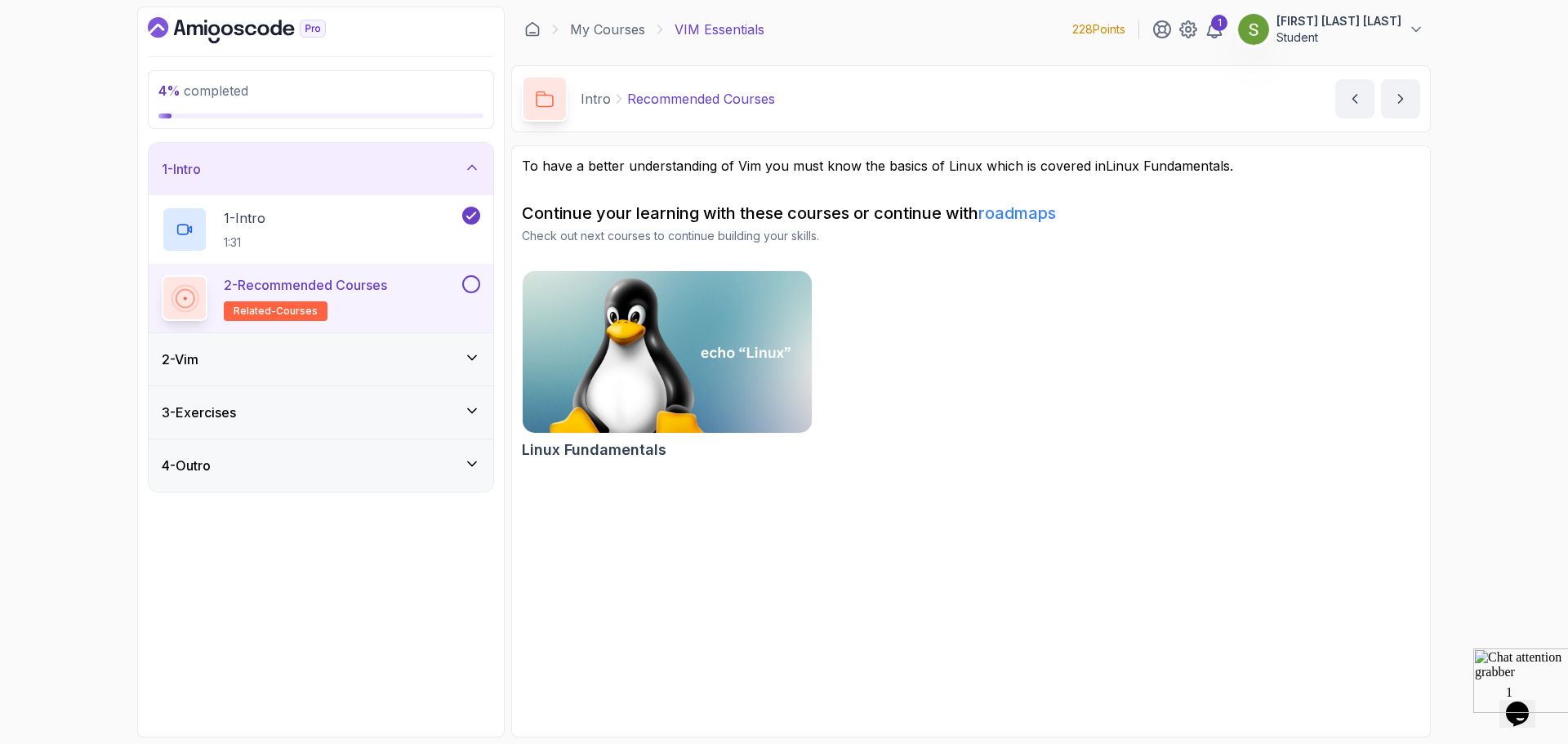 click at bounding box center (471, 284) 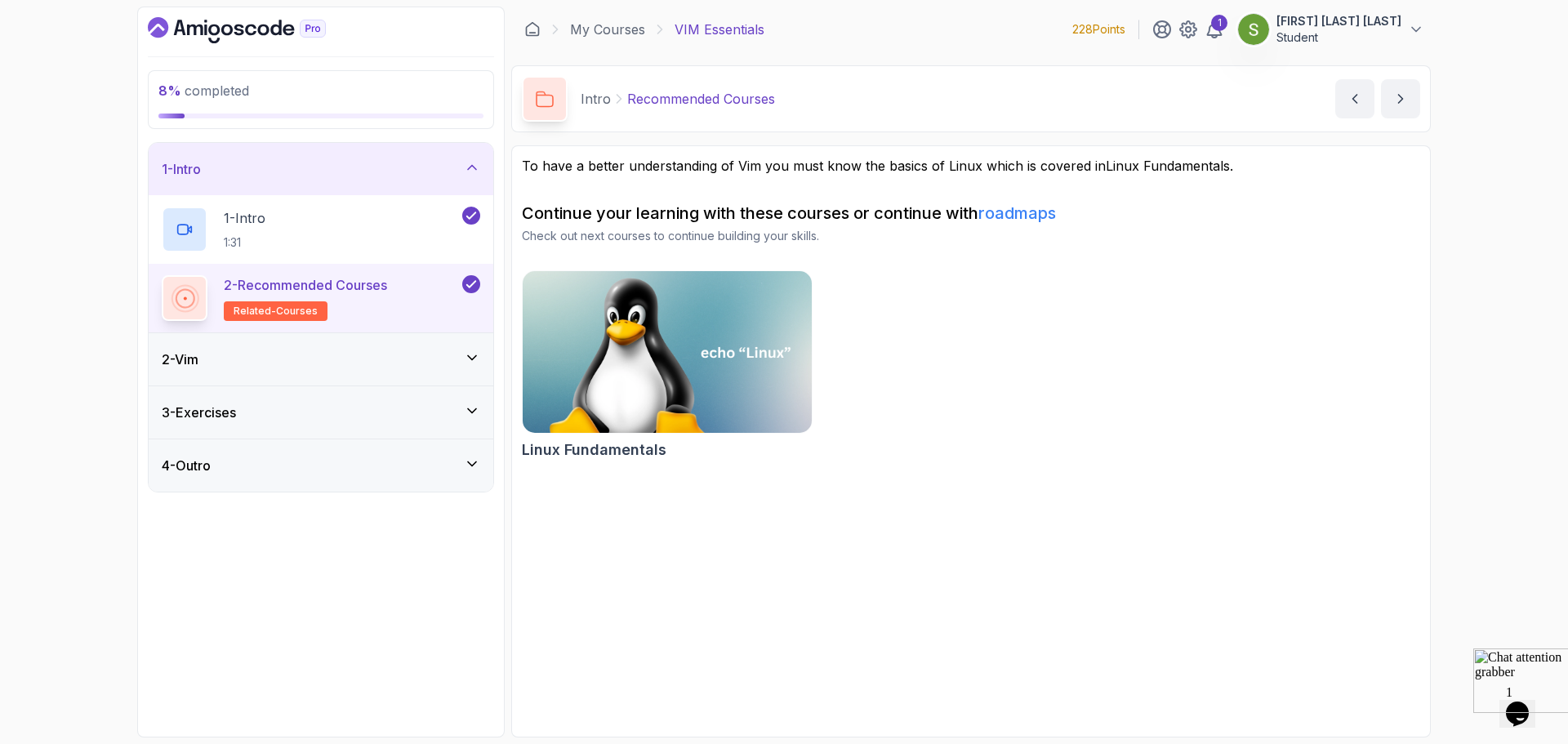 click 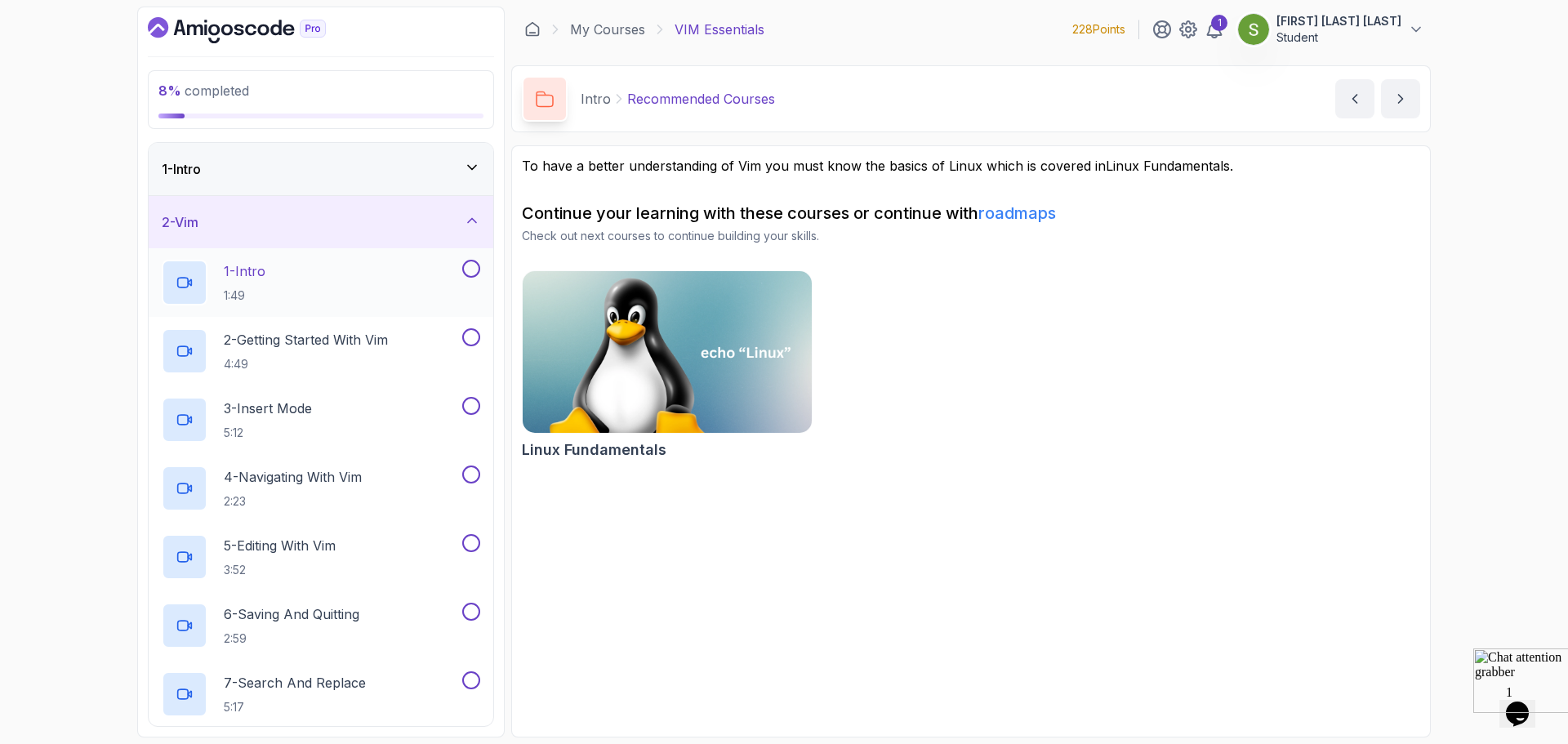 click on "1  -  Intro 1:49" at bounding box center [310, 283] 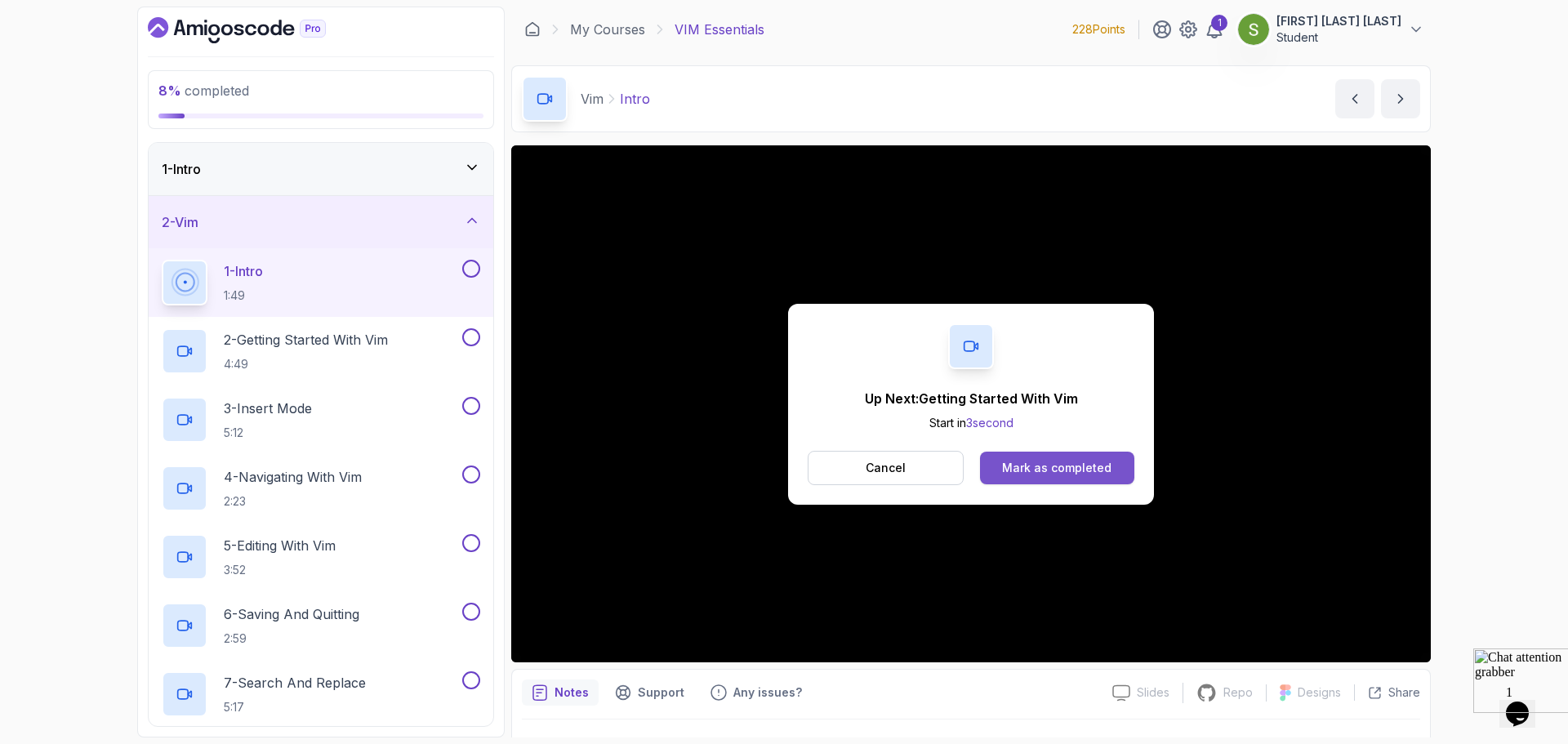 click on "Mark as completed" at bounding box center [1057, 468] 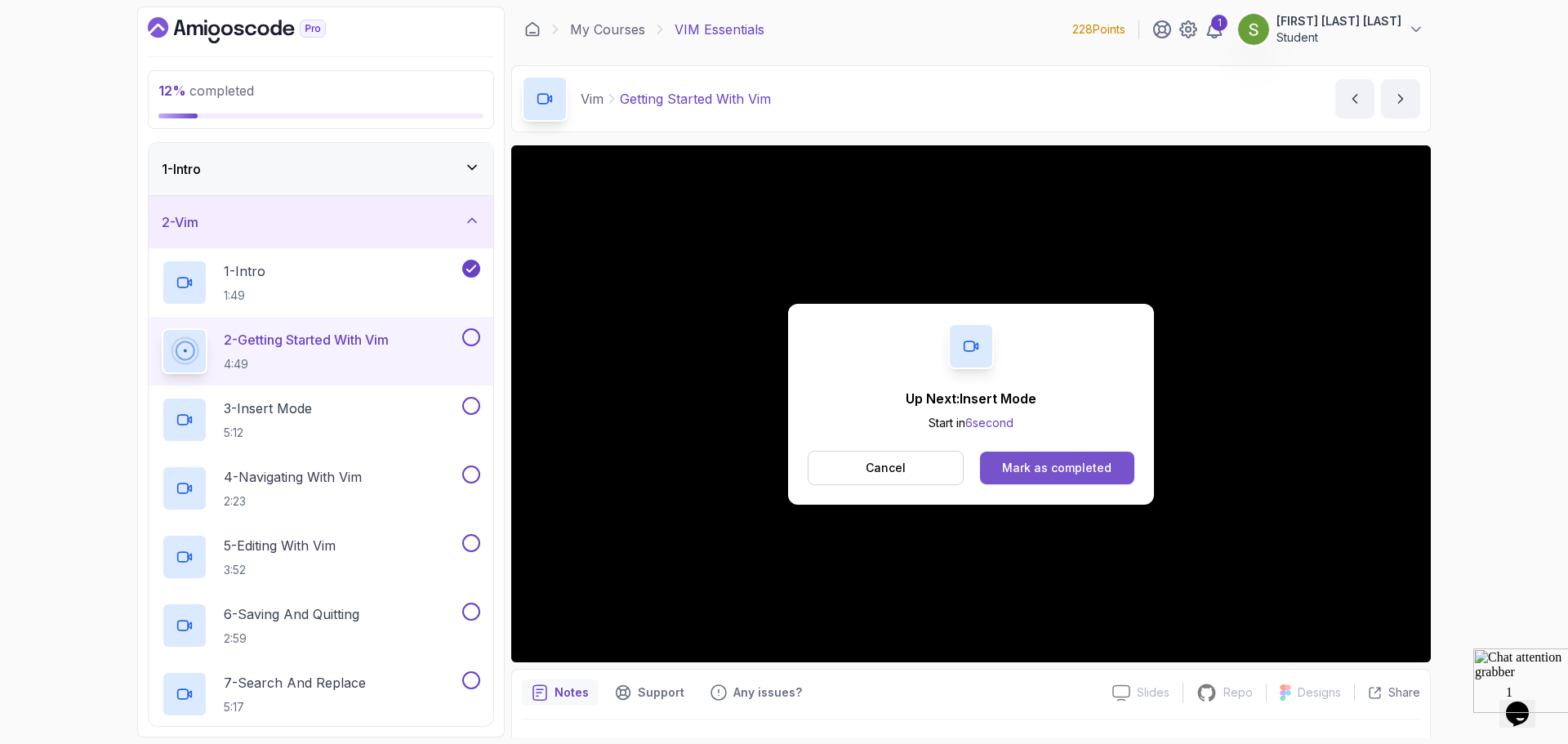 click on "Mark as completed" at bounding box center (1057, 468) 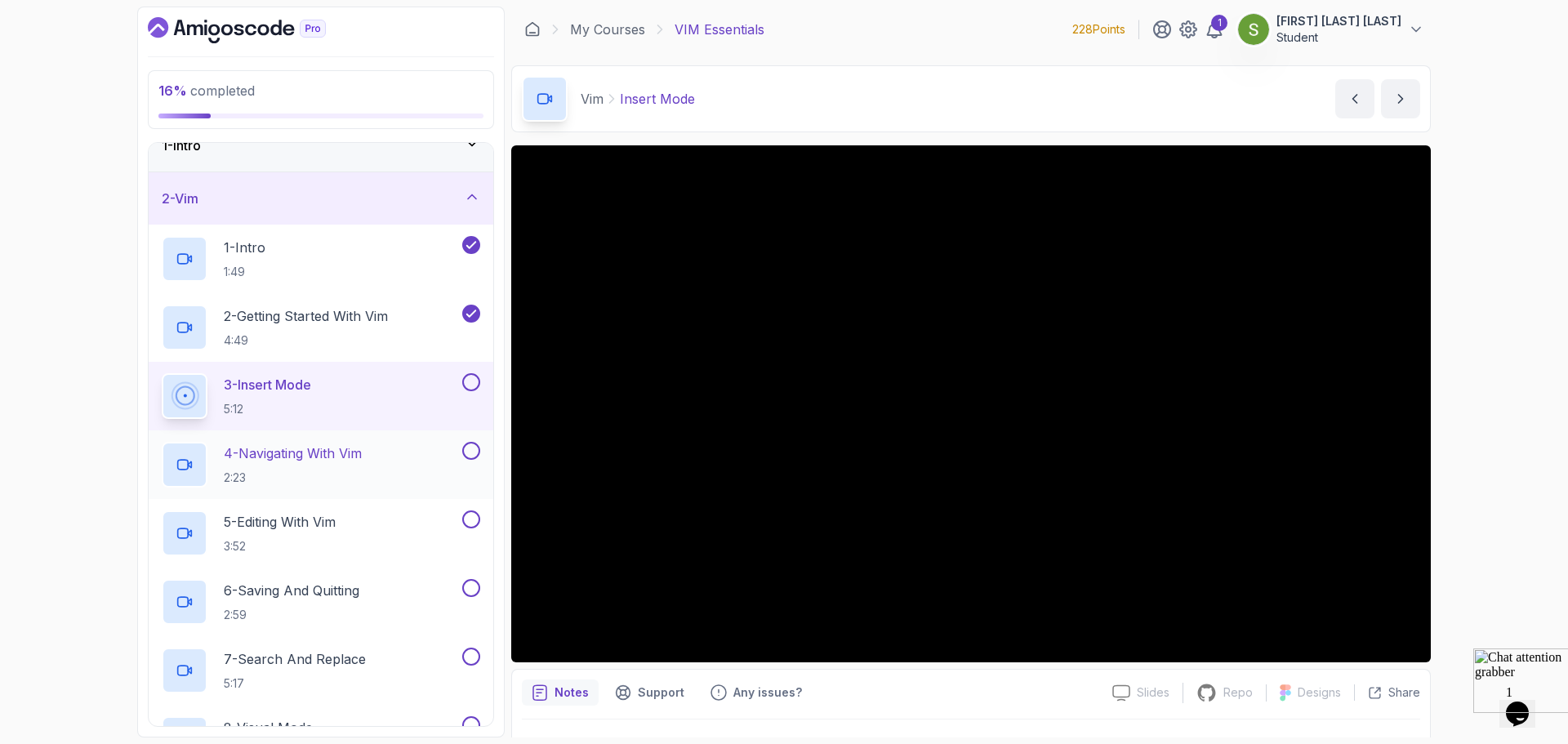 scroll, scrollTop: 0, scrollLeft: 0, axis: both 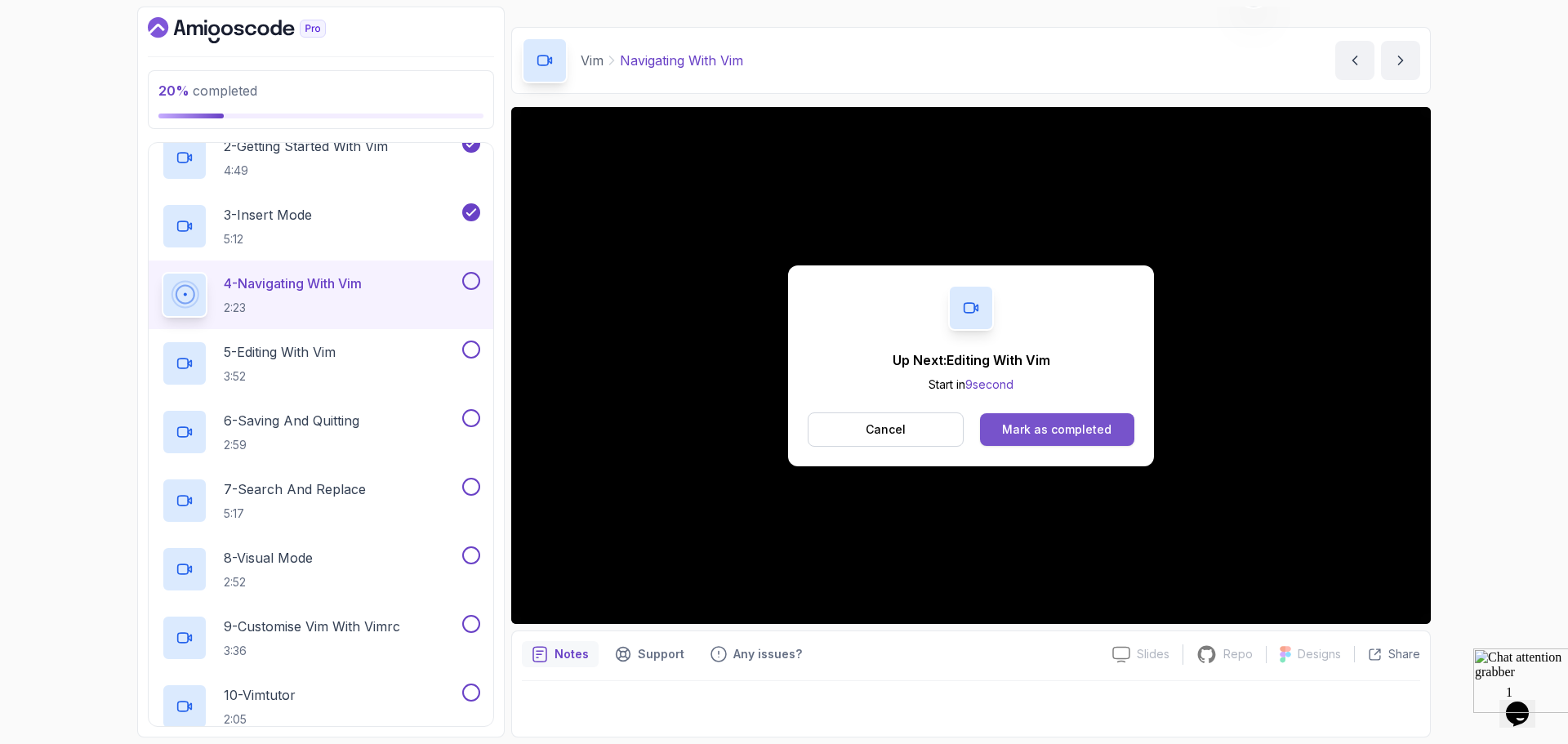 click on "Mark as completed" at bounding box center (1057, 430) 